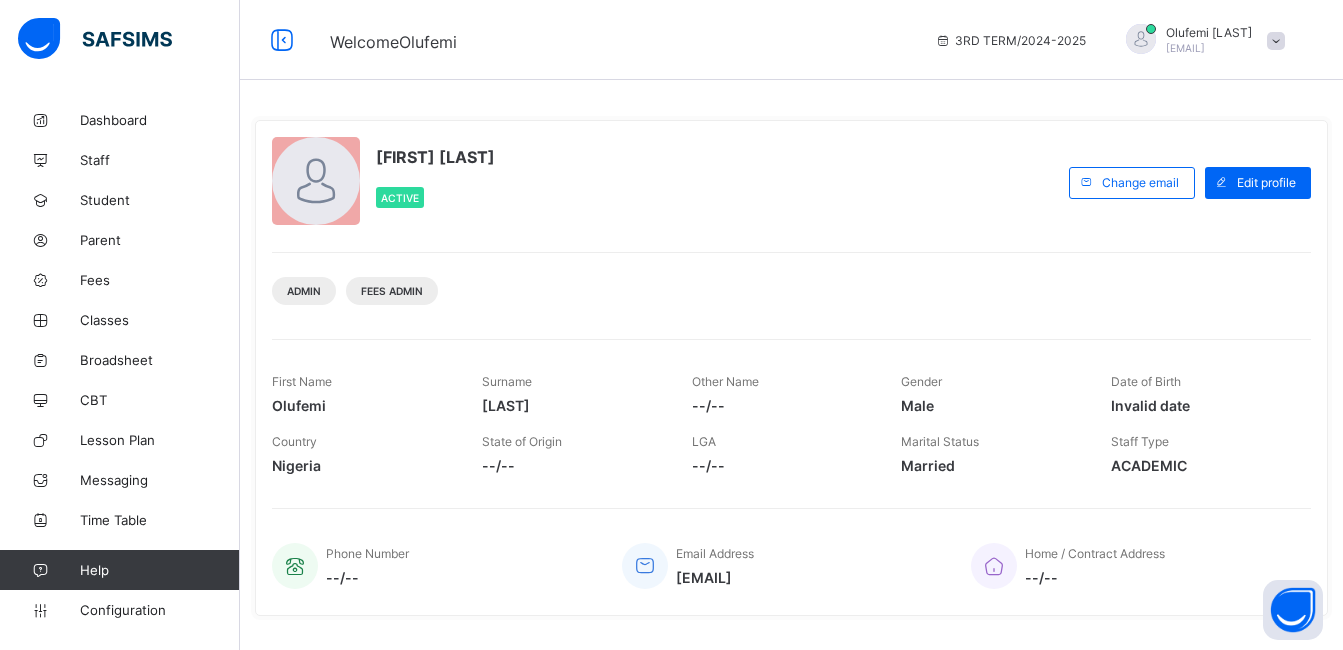 scroll, scrollTop: 0, scrollLeft: 0, axis: both 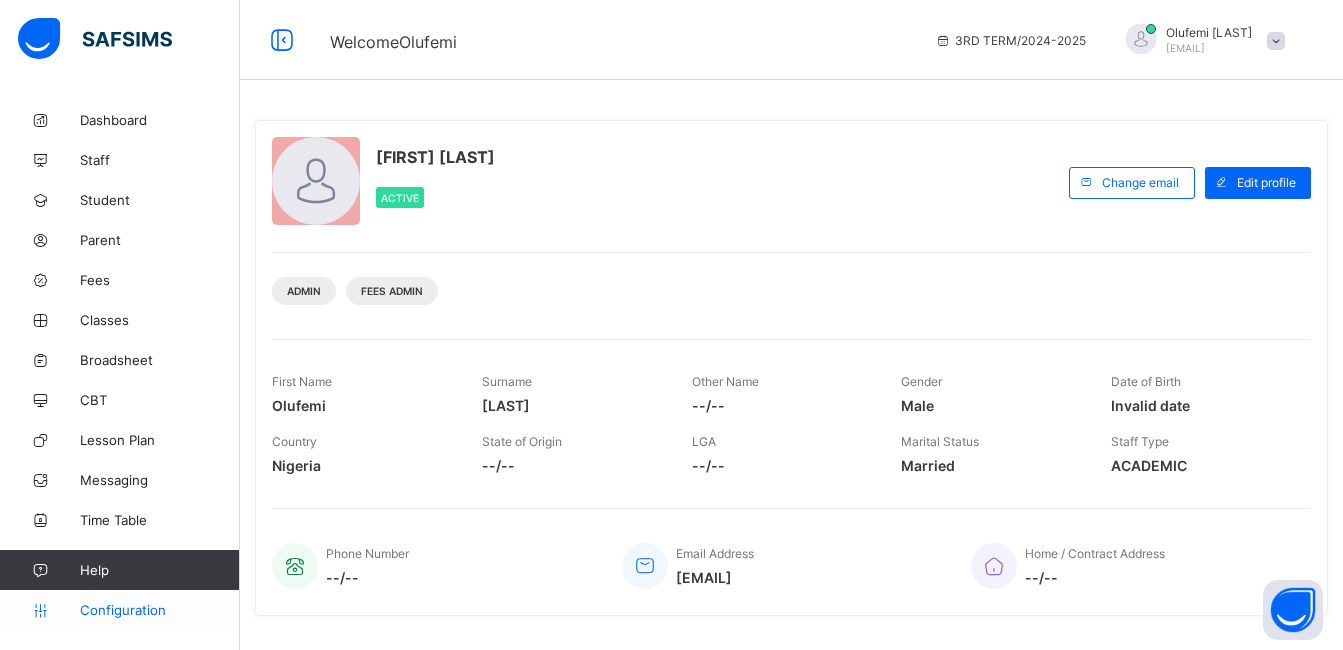 click on "Configuration" at bounding box center (119, 610) 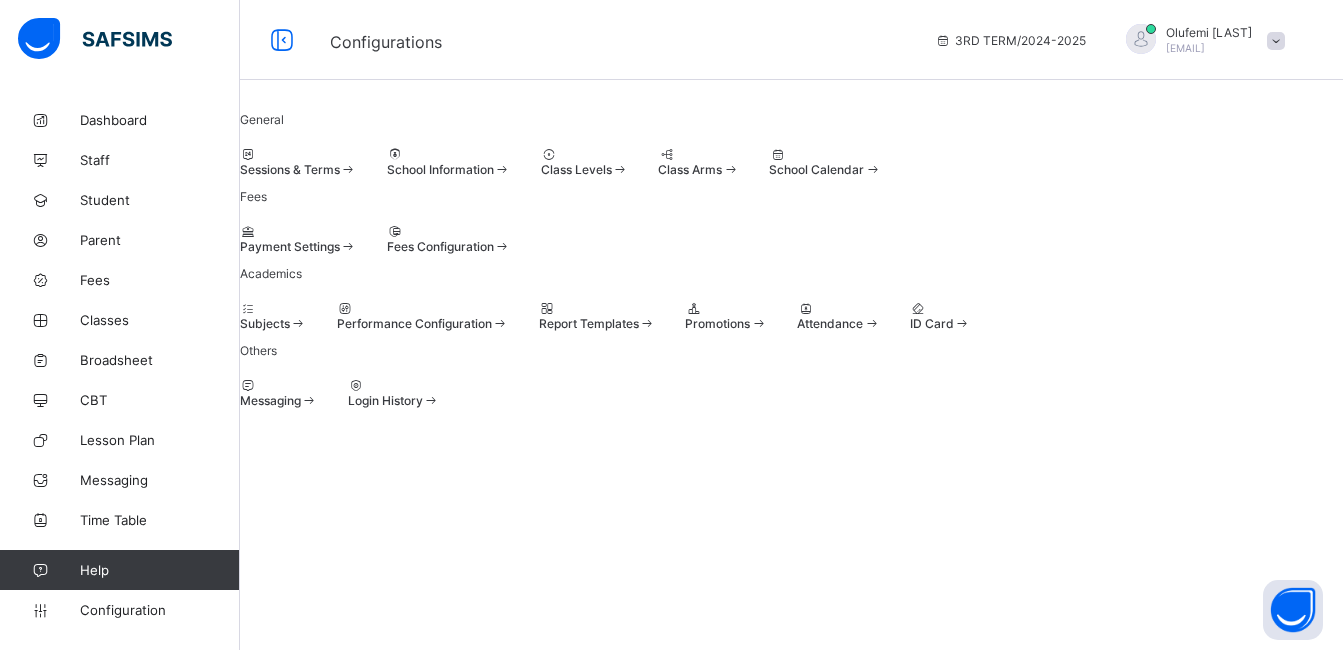 click on "Sessions & Terms" at bounding box center (290, 169) 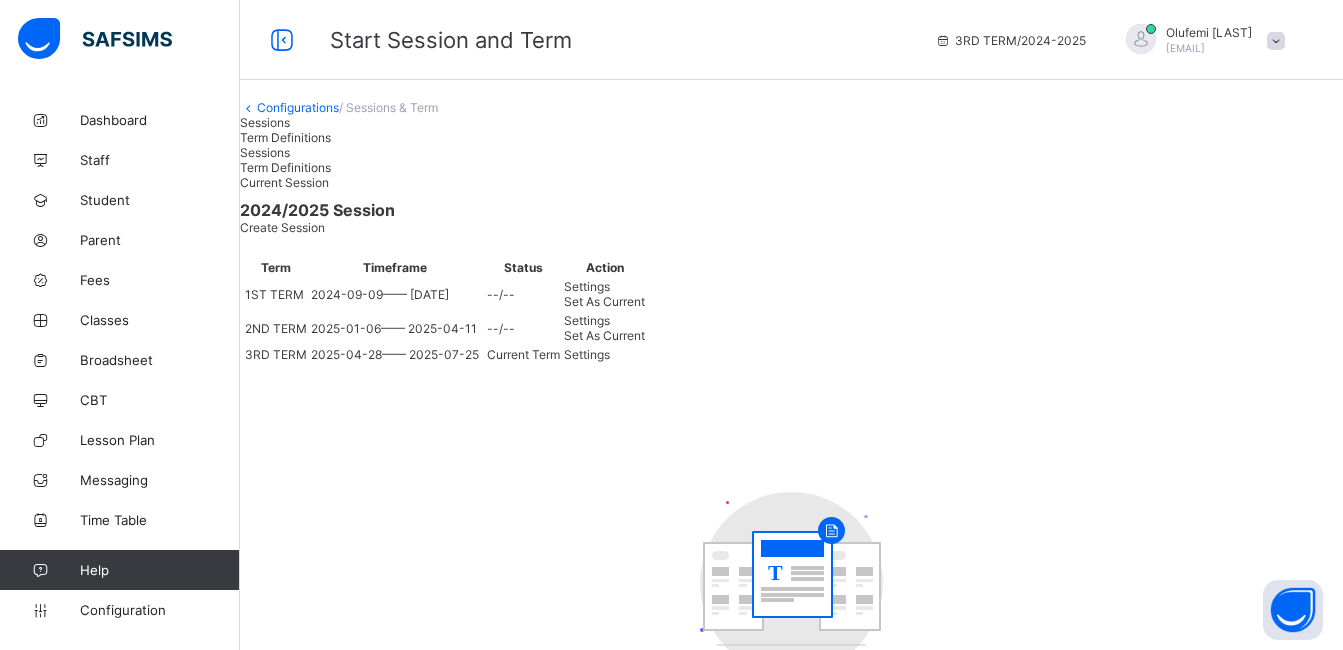 click on "Settings" at bounding box center [587, 354] 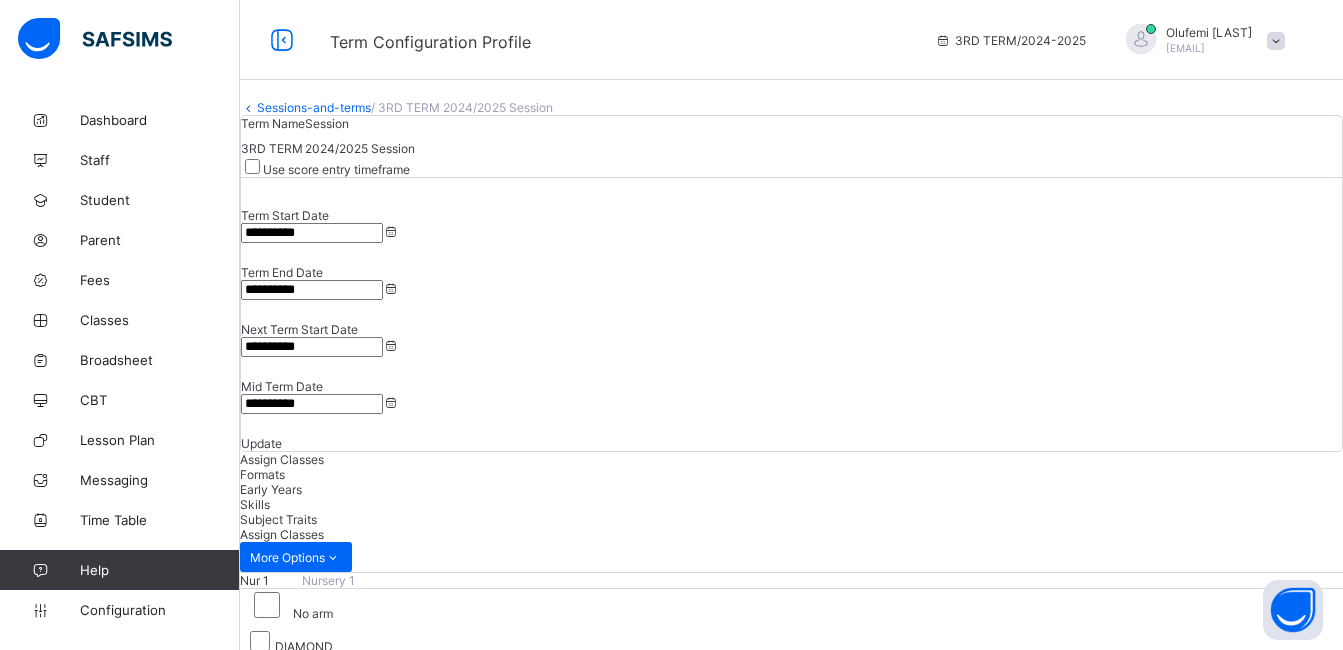 click on "**********" at bounding box center (312, 347) 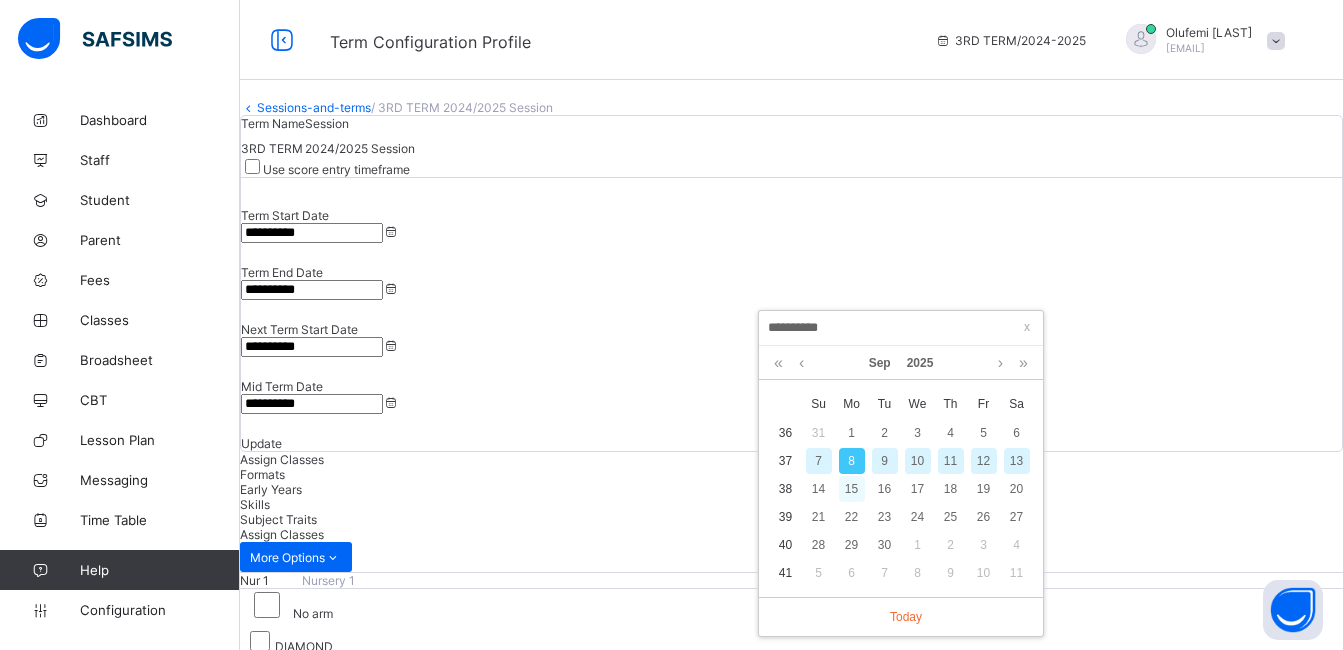click on "15" at bounding box center (852, 489) 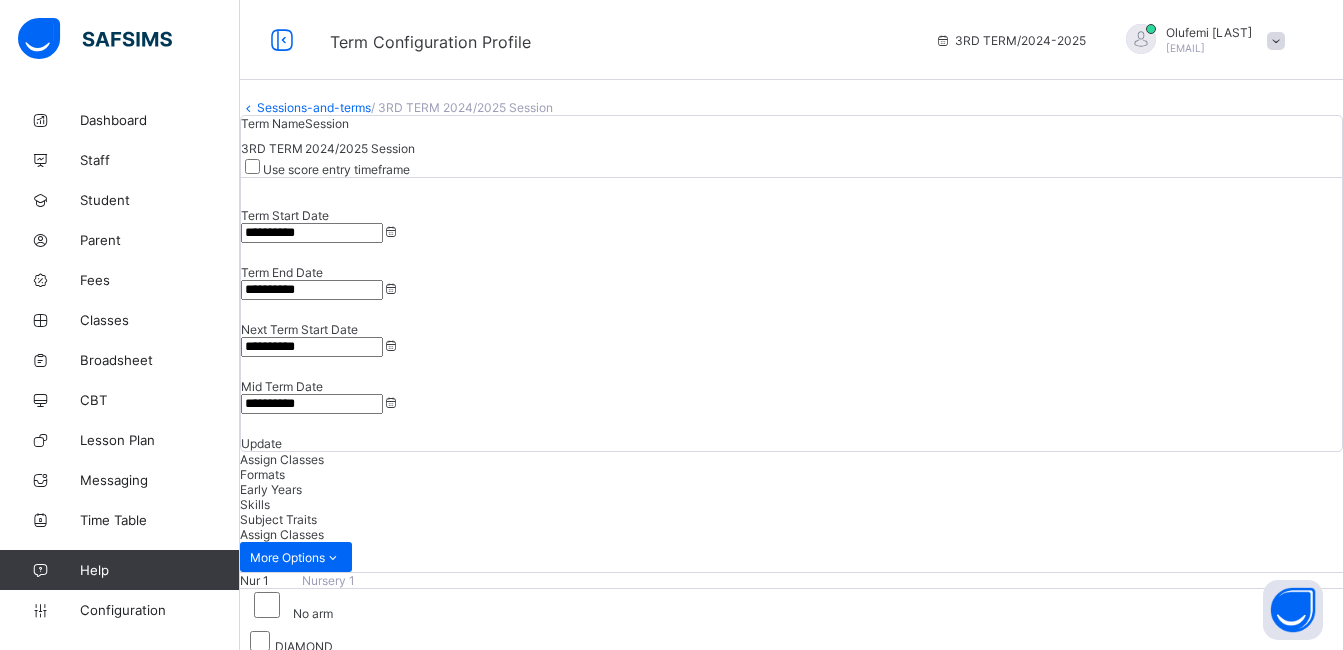 click on "**********" at bounding box center (312, 404) 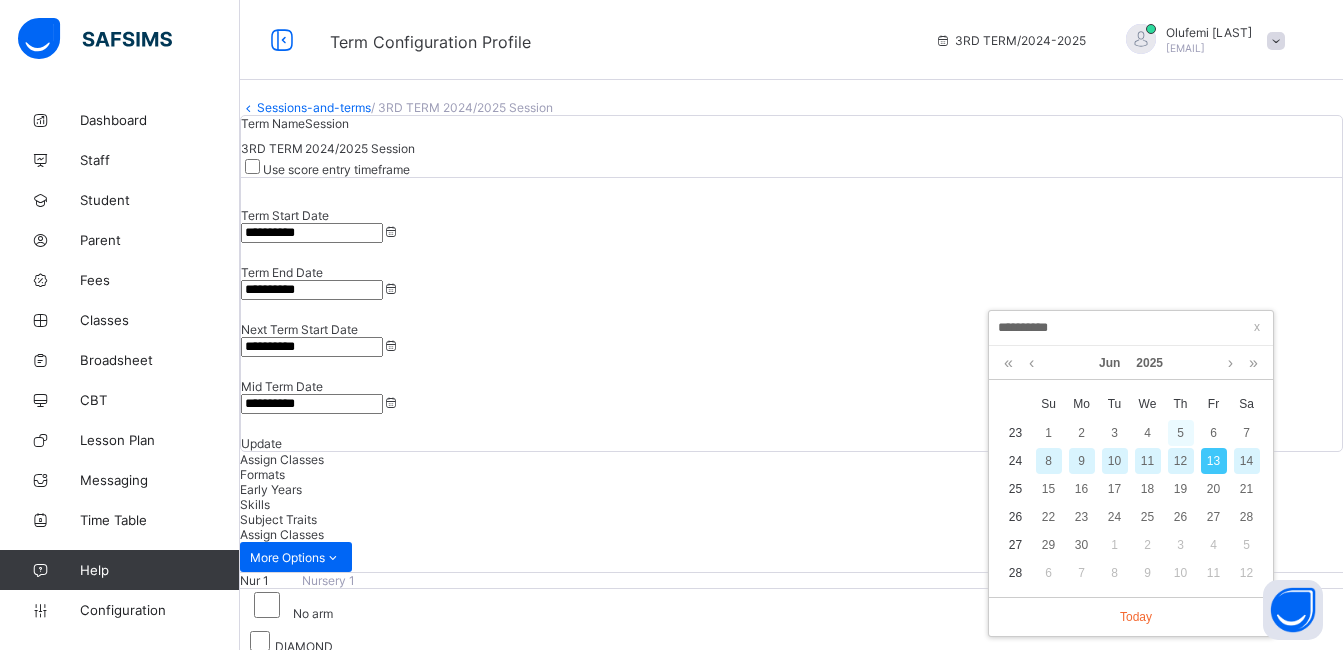 click on "5" at bounding box center [1181, 433] 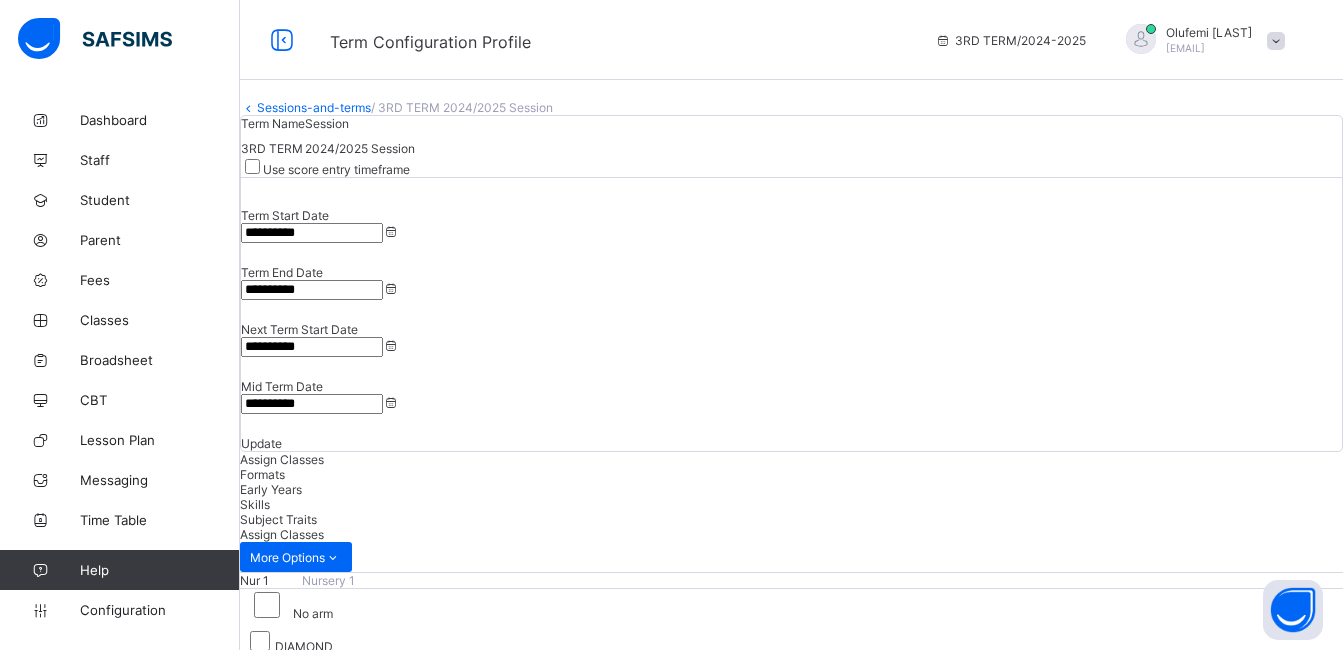 click on "Update" at bounding box center [791, 443] 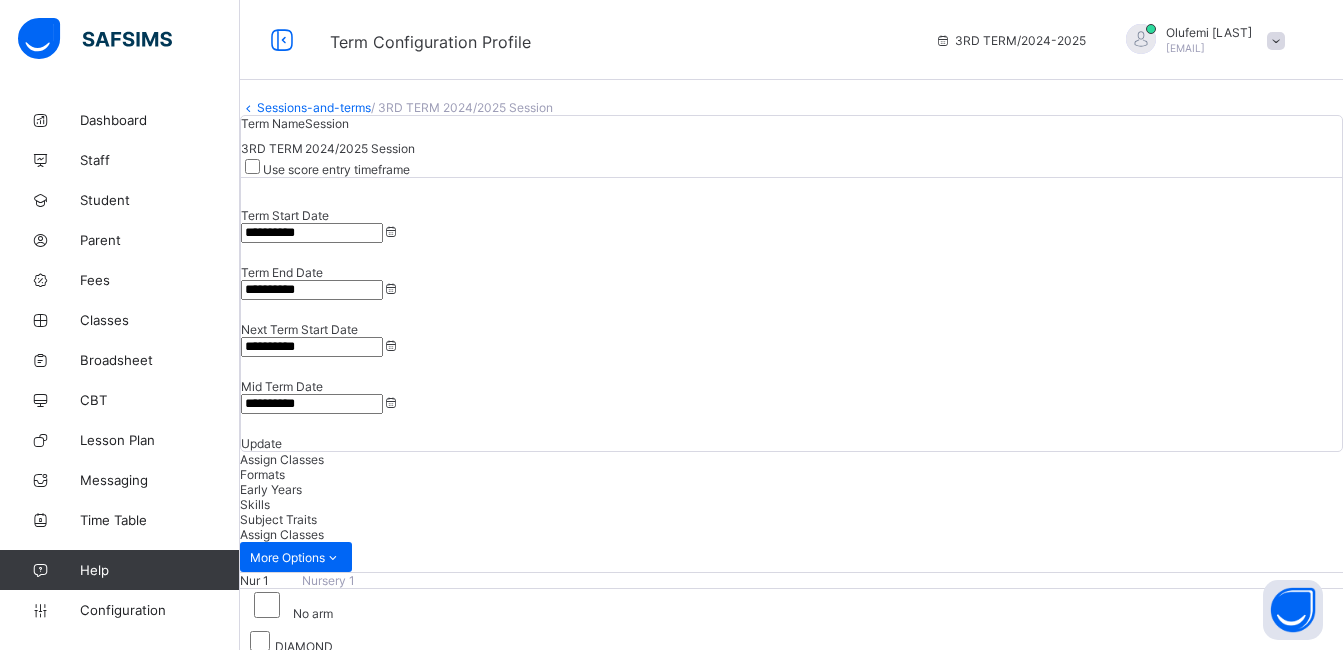 click on "Sessions-and-terms" at bounding box center (314, 107) 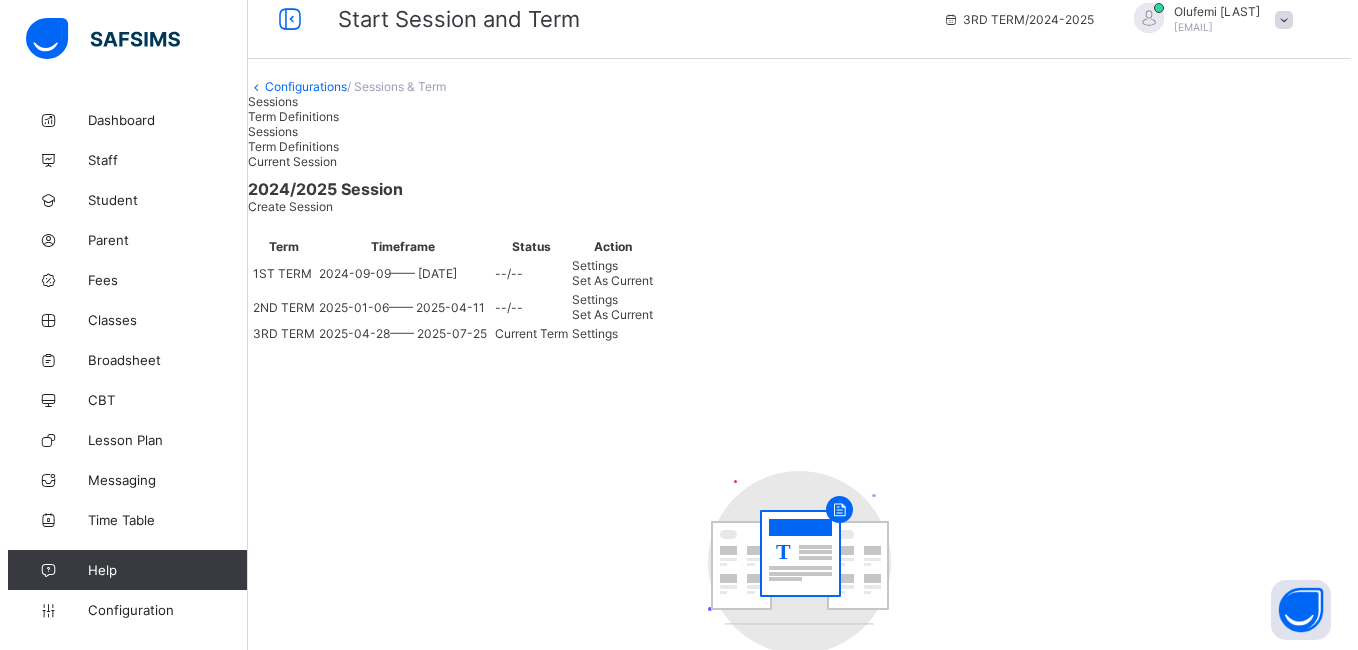 scroll, scrollTop: 0, scrollLeft: 0, axis: both 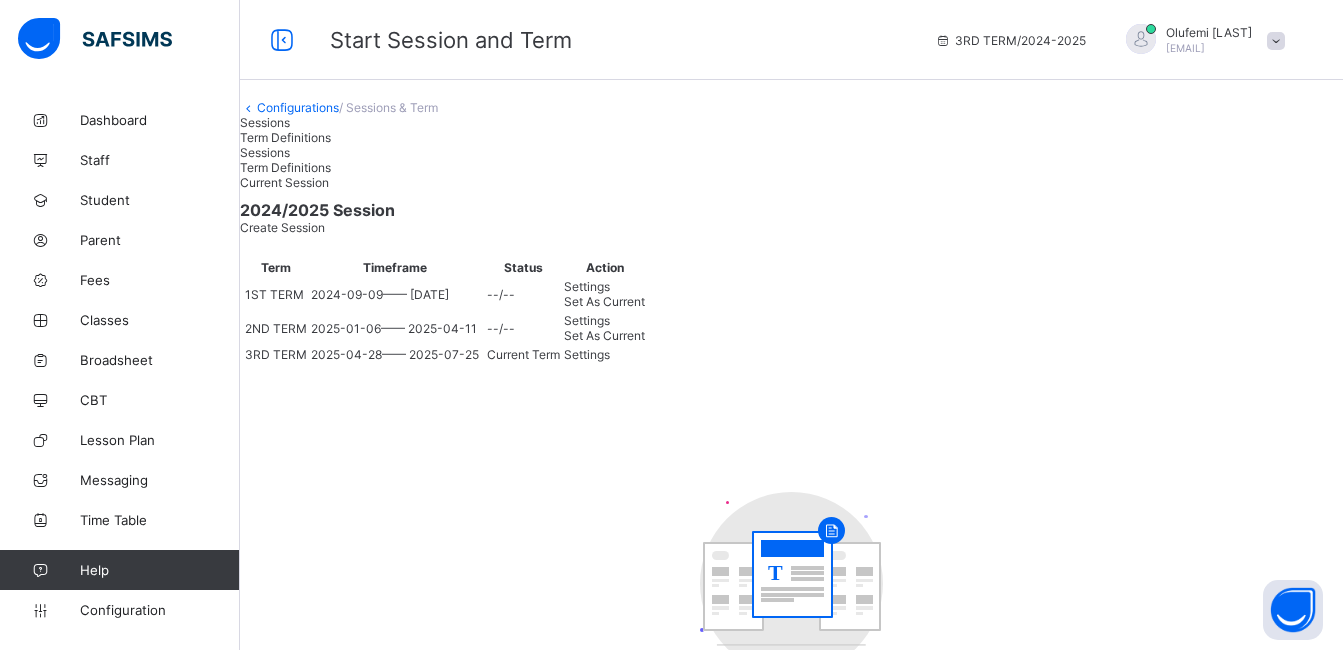 click on "Create Session" at bounding box center (282, 227) 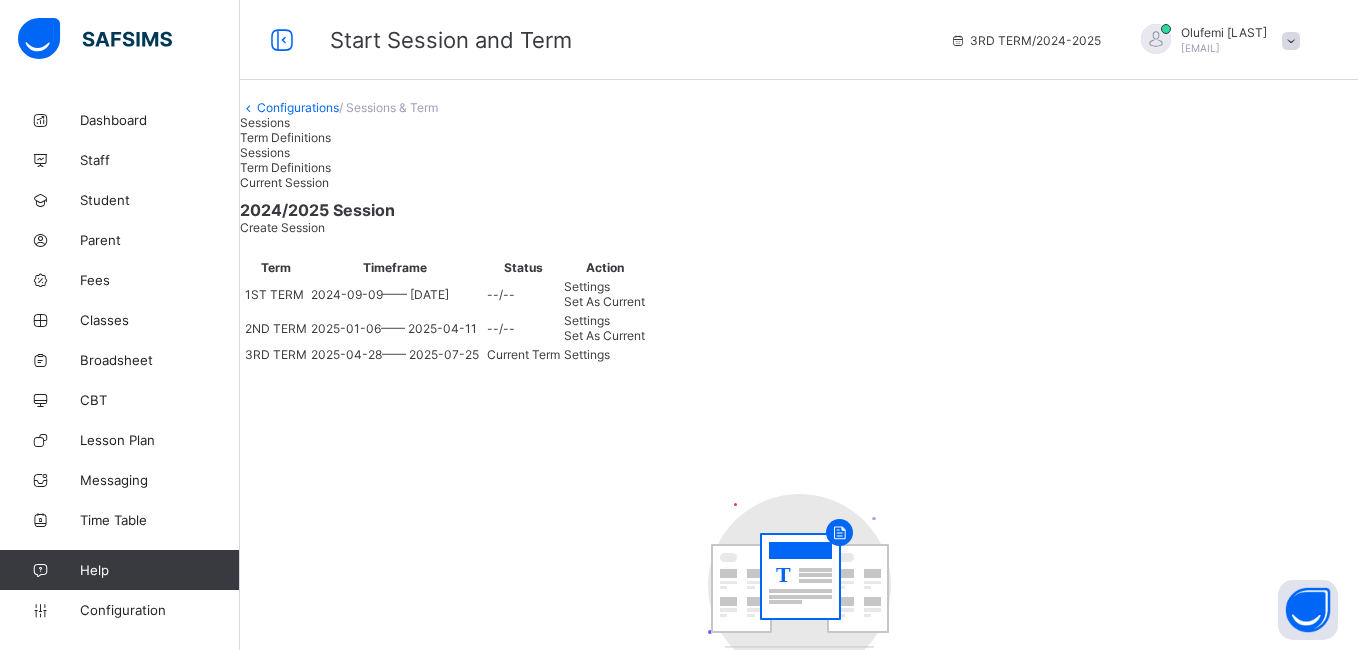 click on "Select session" at bounding box center [799, 903] 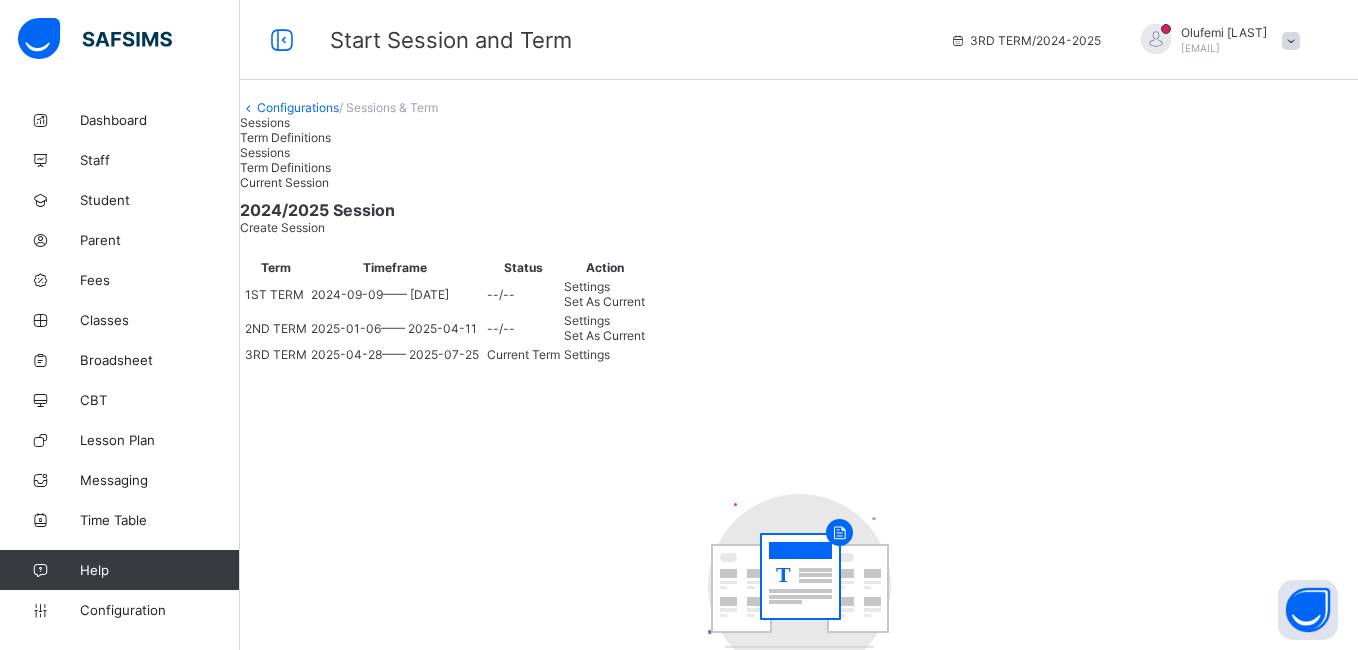 click 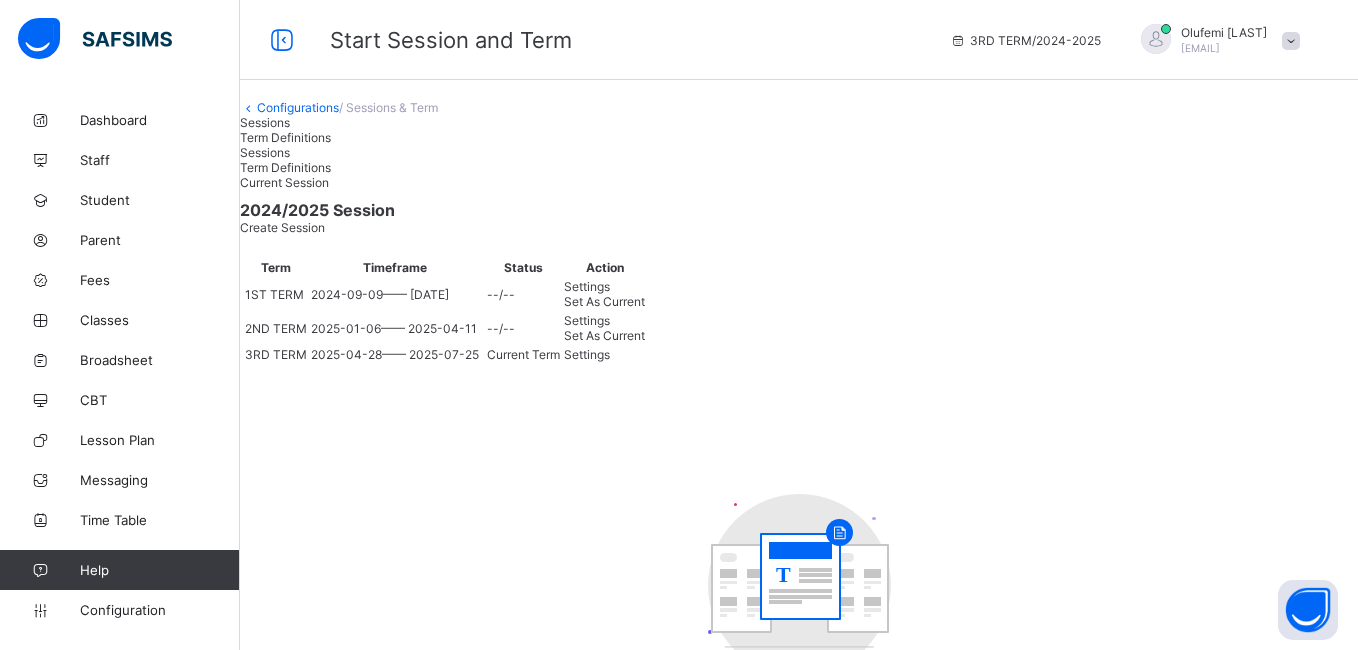 click on "5" at bounding box center (459, 985) 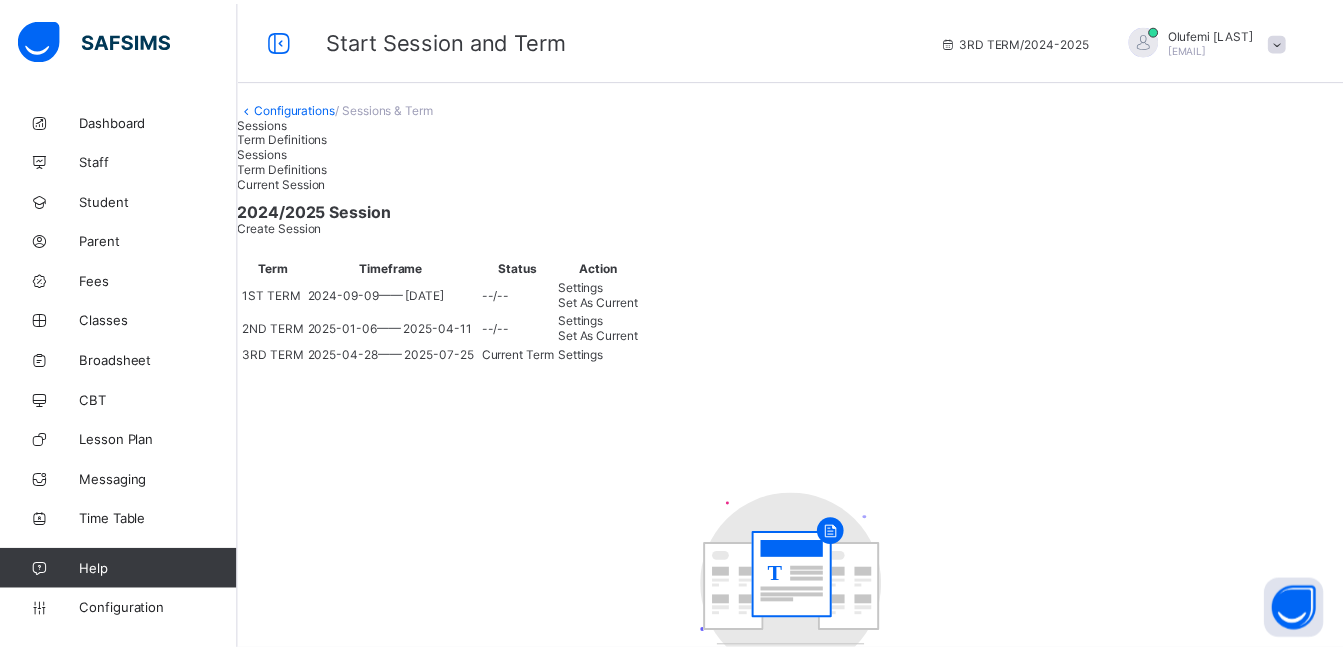 scroll, scrollTop: 92, scrollLeft: 0, axis: vertical 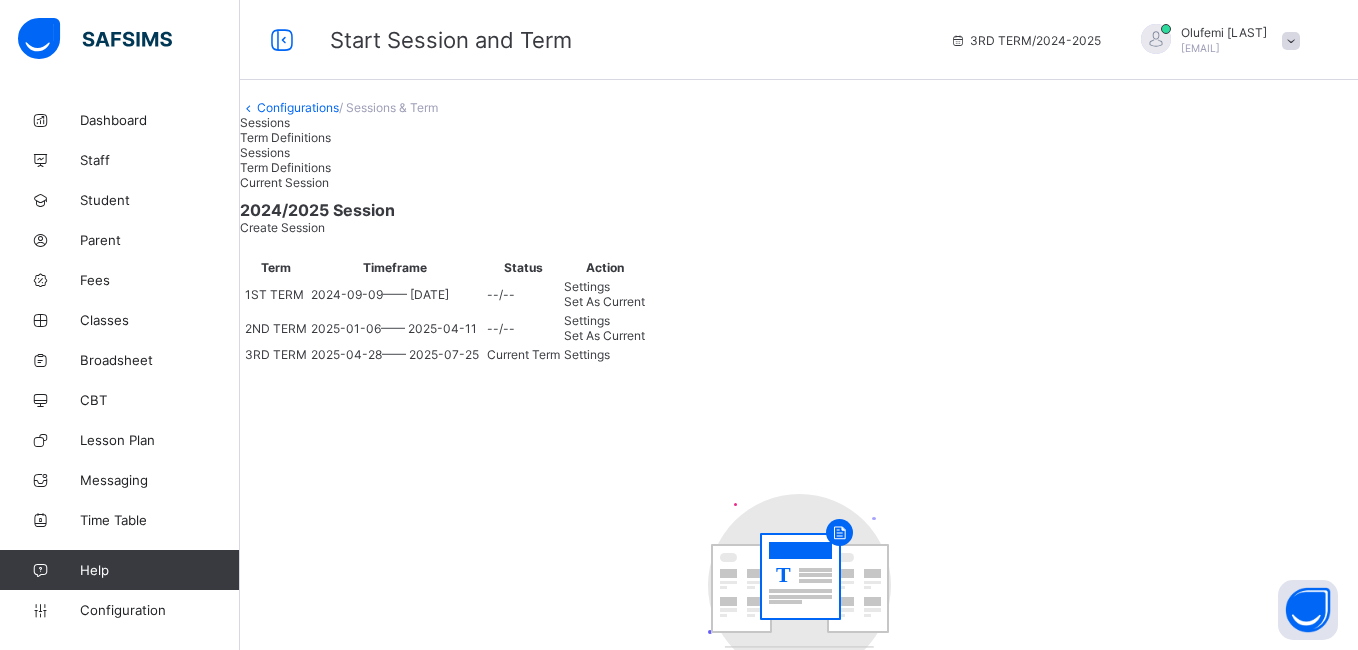 click on "Create Session" at bounding box center (312, 1323) 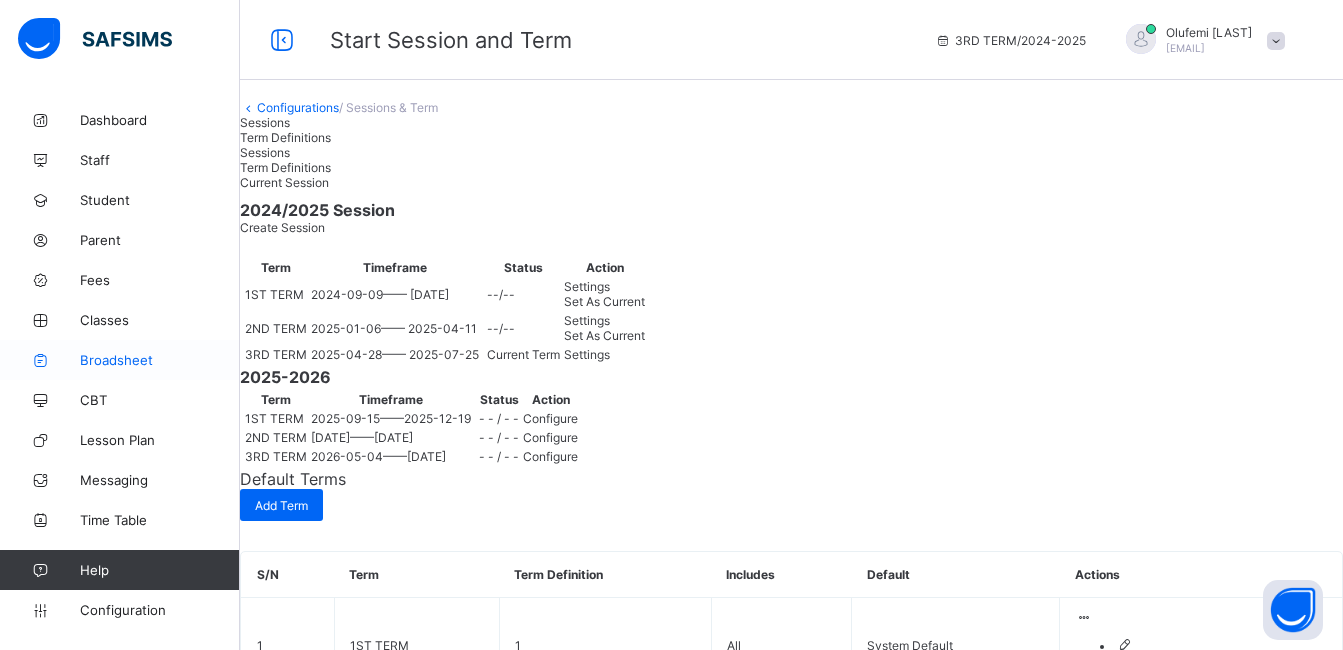 click on "Broadsheet" at bounding box center [160, 360] 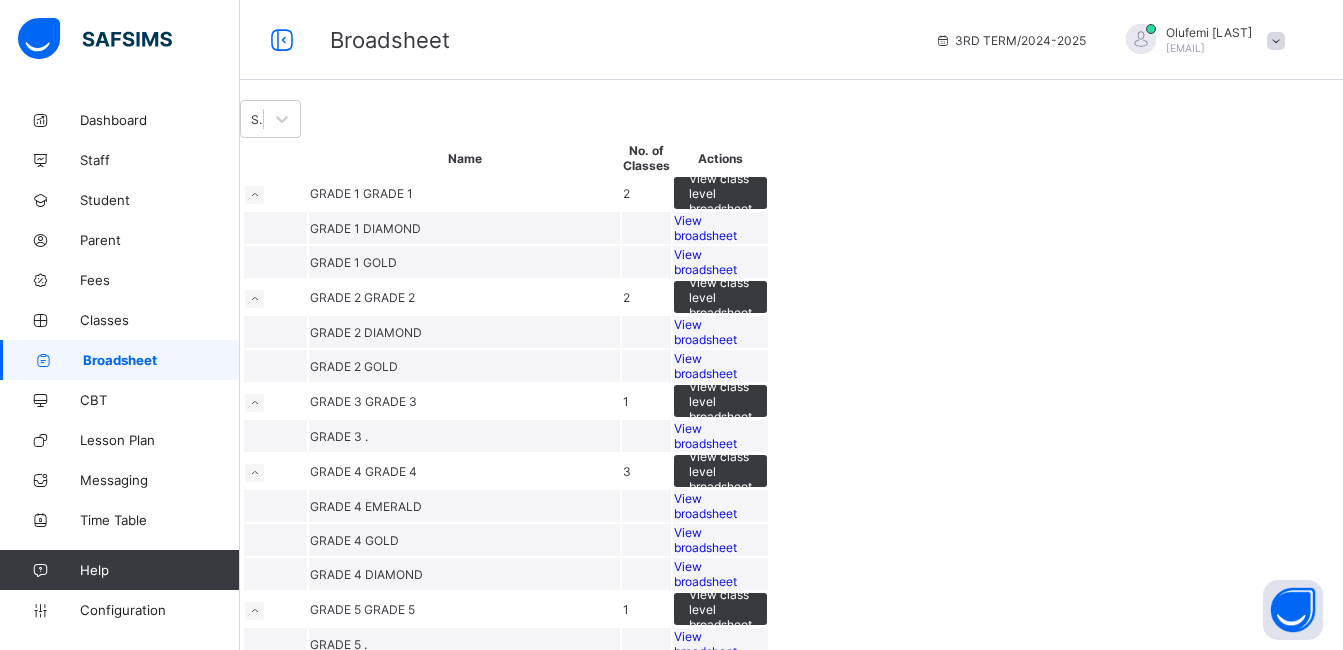 click on "View broadsheet" at bounding box center (705, 262) 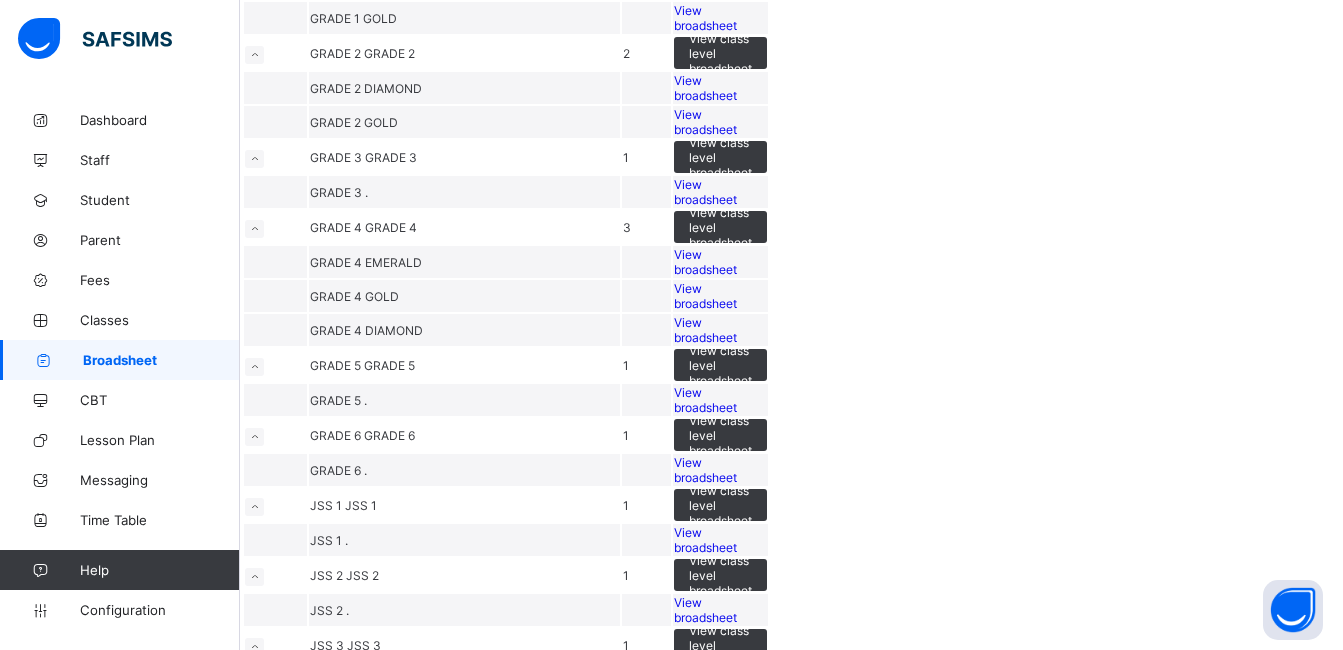 scroll, scrollTop: 248, scrollLeft: 0, axis: vertical 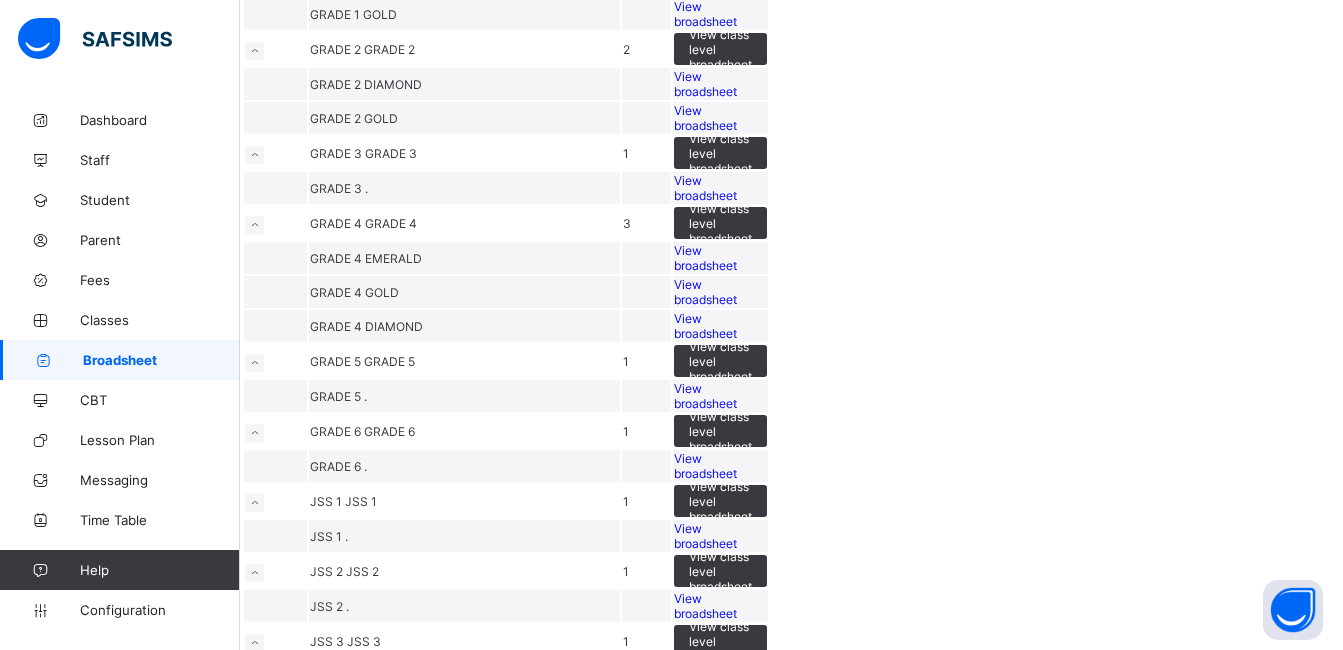 click on "View broadsheet" at bounding box center (705, 188) 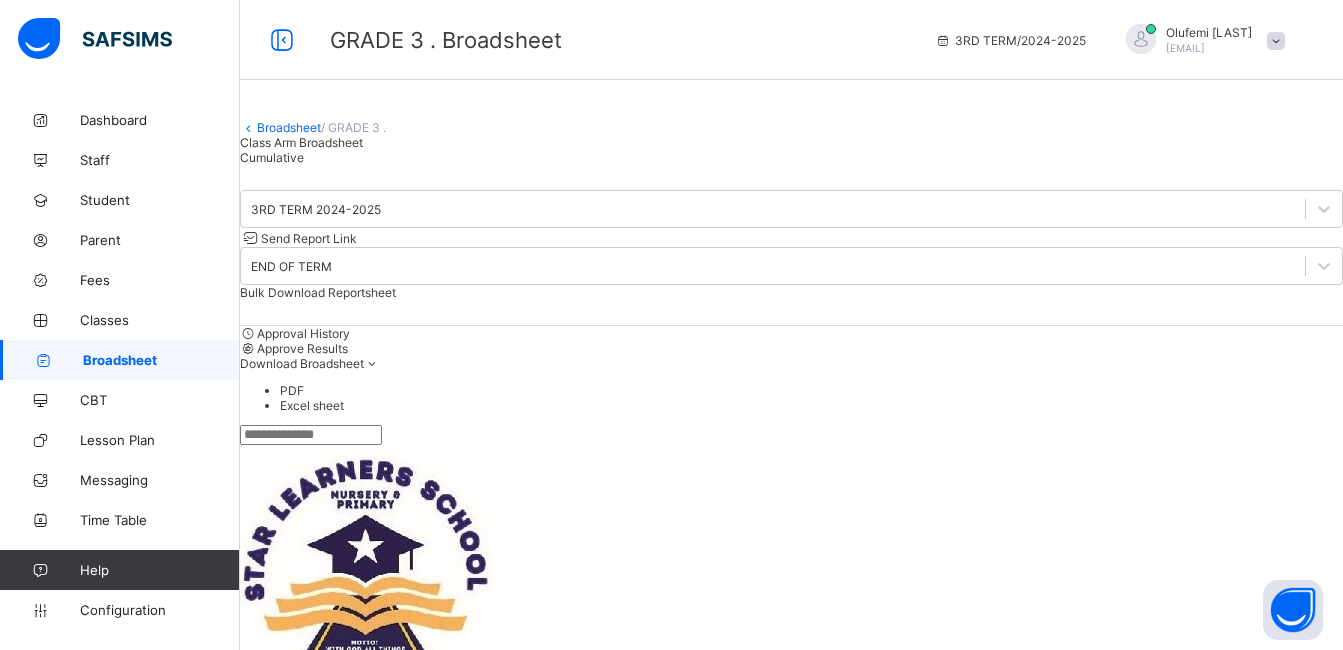 click on "Cumulative" at bounding box center [272, 157] 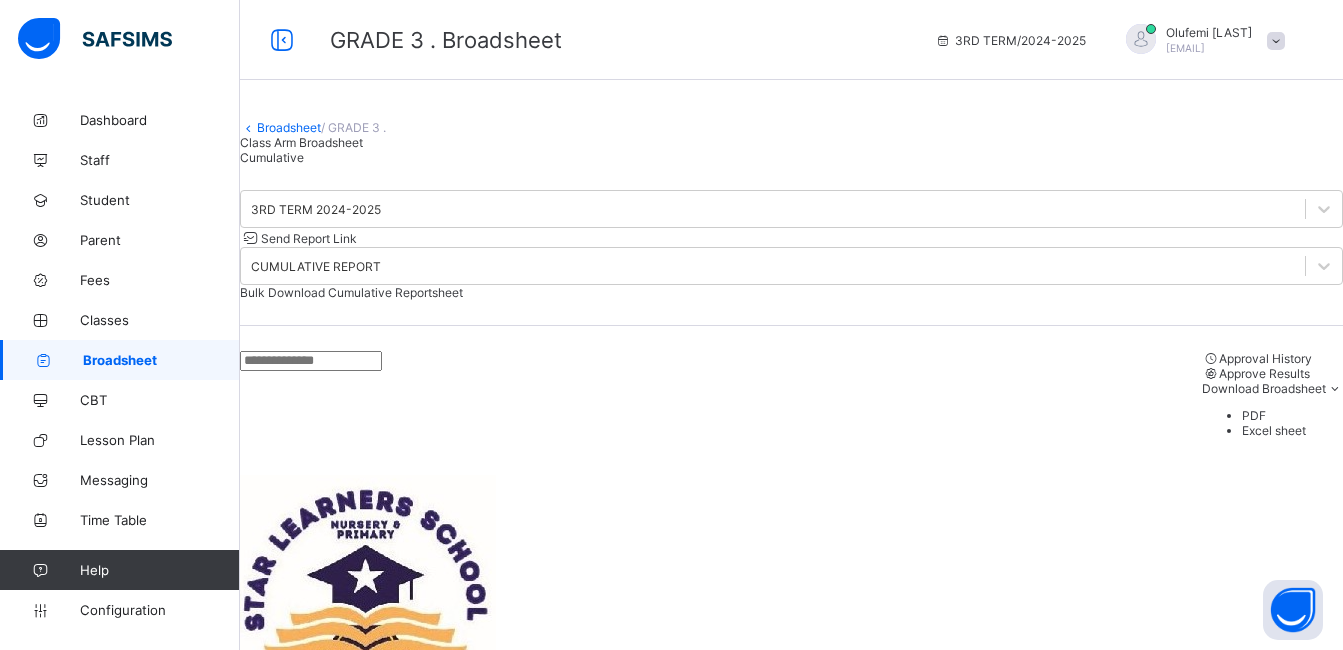 click on "[FIRST] [LAST]" at bounding box center [339, 1594] 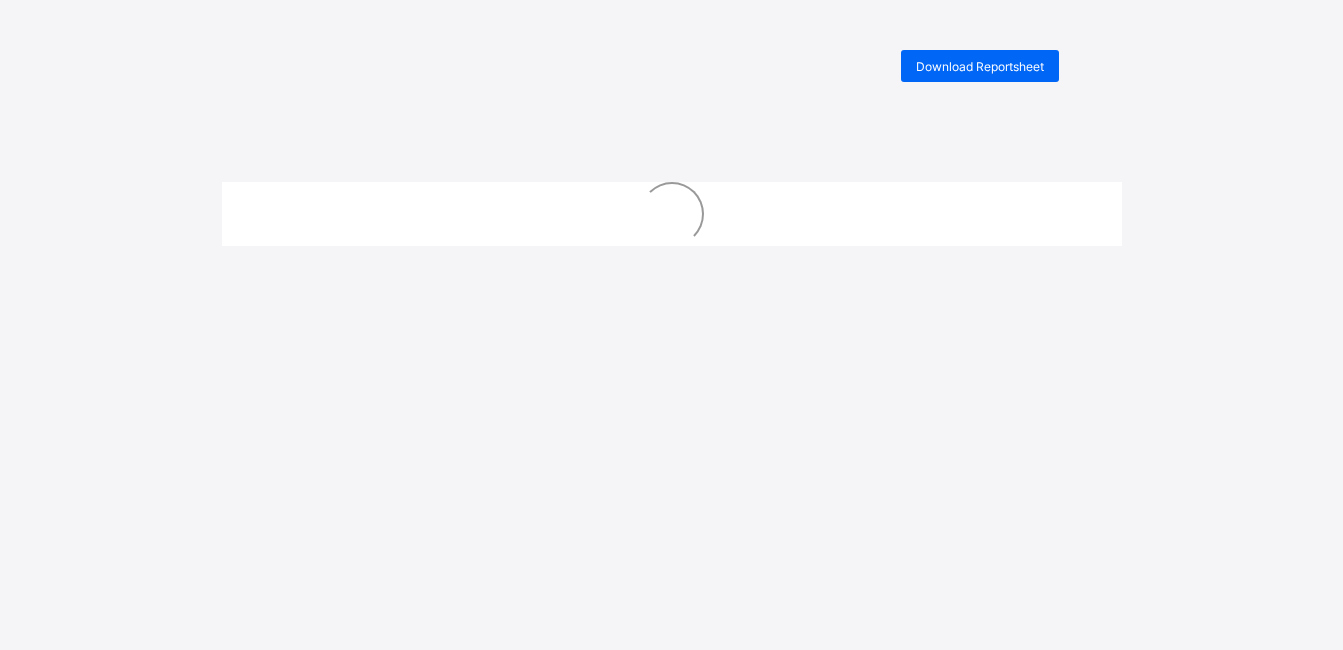 scroll, scrollTop: 0, scrollLeft: 0, axis: both 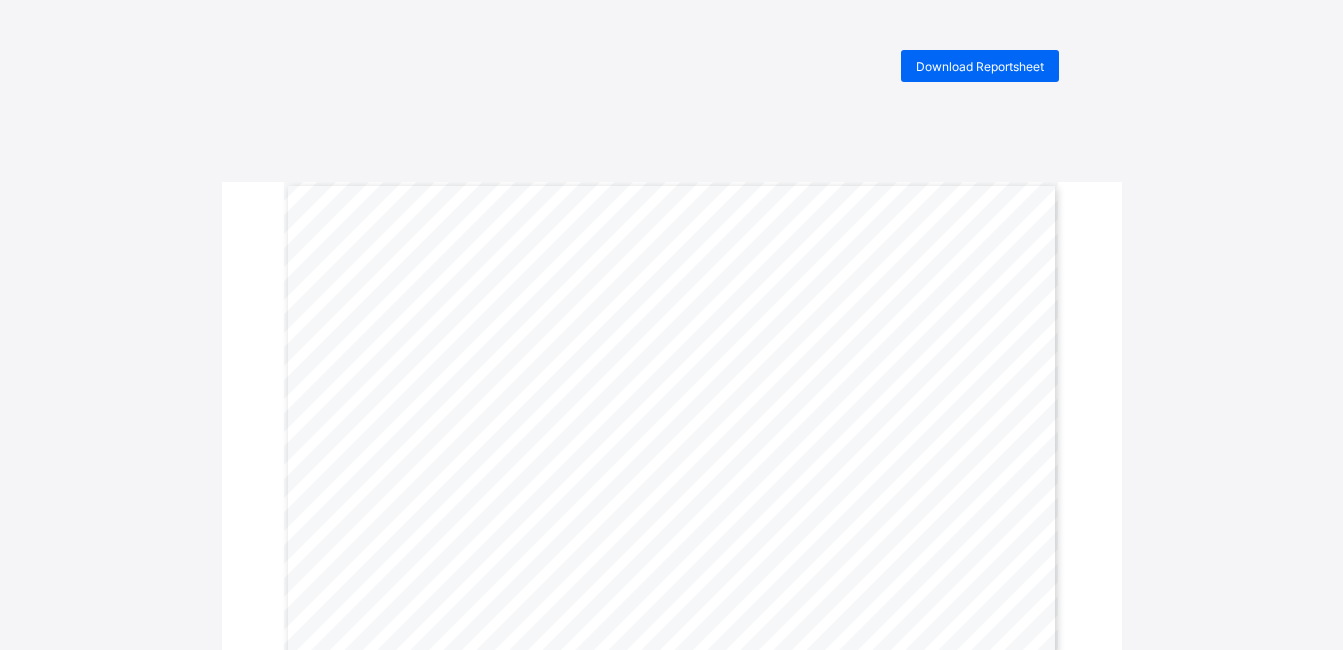 click on "Download Reportsheet Name   [FIRST]   [LAST]   Sex   MALE   Age   Class   GRADE 3 .   Class Size   35 Student’s Average:   83.1   No. of   Times School Opened:   110 Class Average: Student’s Grade: 71.5 A1 No. of   Times Present:   98 No. of   Times Absent:   8 CUMULATIVE REPORT | 3RD TERM 2024-2025 SUBJECTS   2ND TERM TOTAL (100) 3RD TERM CA (40) 3RD TERM EXAM (60) 3RD TERM TOTAL (100) YEAR AVG CLASS AVG GRADE   POSITION   REMARKS BASIC SCI & TECH   77.0   30.0   52.0   82.0   79.5   71.8   A1   13   Excellent CULTURAL & CREATIVE ART   94.0   40.0   55.0   95.0   94.5   79.6   A1   5   Excellent ENGLISH STUDIES   81.0   36.0   53.0   89.0   85.0   72.7   A1   11   Excellent MATHEMATICS   80.0   37.0   41.0   78.0   79.0   69.8   A1   11   Excellent NATIONAL VALUES EDUCATION   89.0   35.0   55.0   90.0   89.5   76.8   A1   5   Excellent QUANTITATIVE REASONING   70.0   30.0   44.0   74.0   72.0   69.7   B2   15   Very Good VERBAL REASONING   83.0   40.0   50.0   90.0   86.5   77.7   A1   10   Excellent" at bounding box center [671, 663] 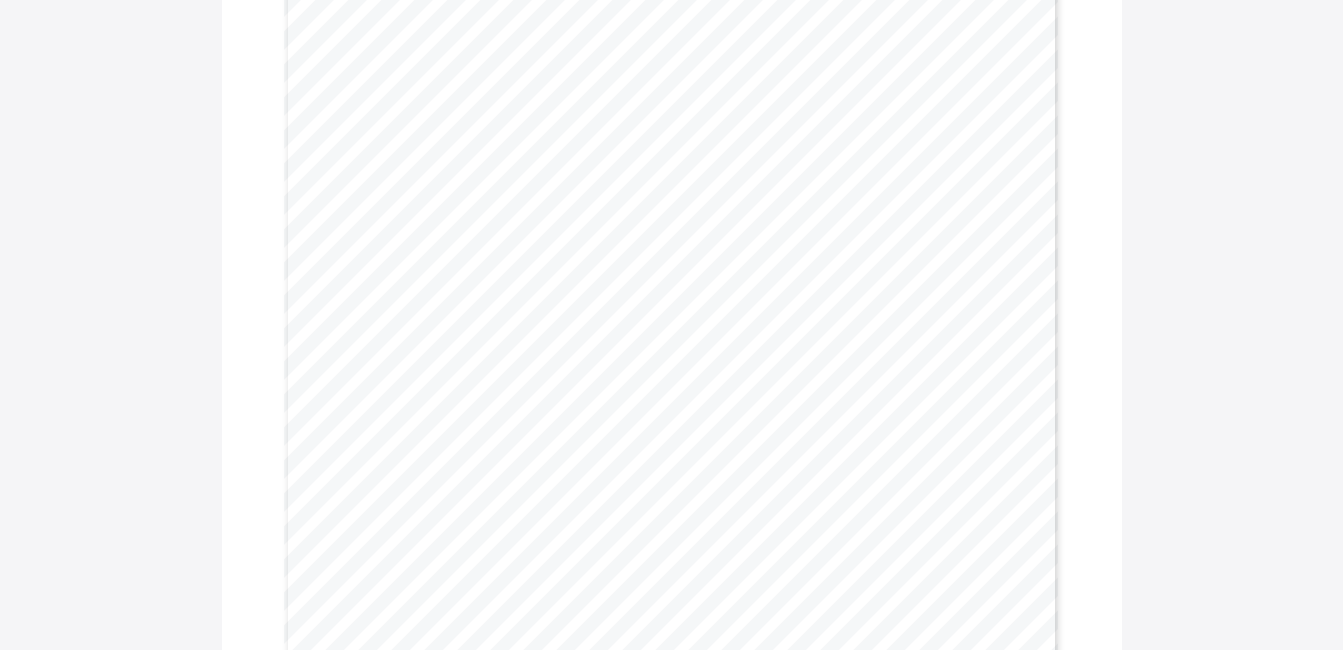 scroll, scrollTop: 560, scrollLeft: 0, axis: vertical 